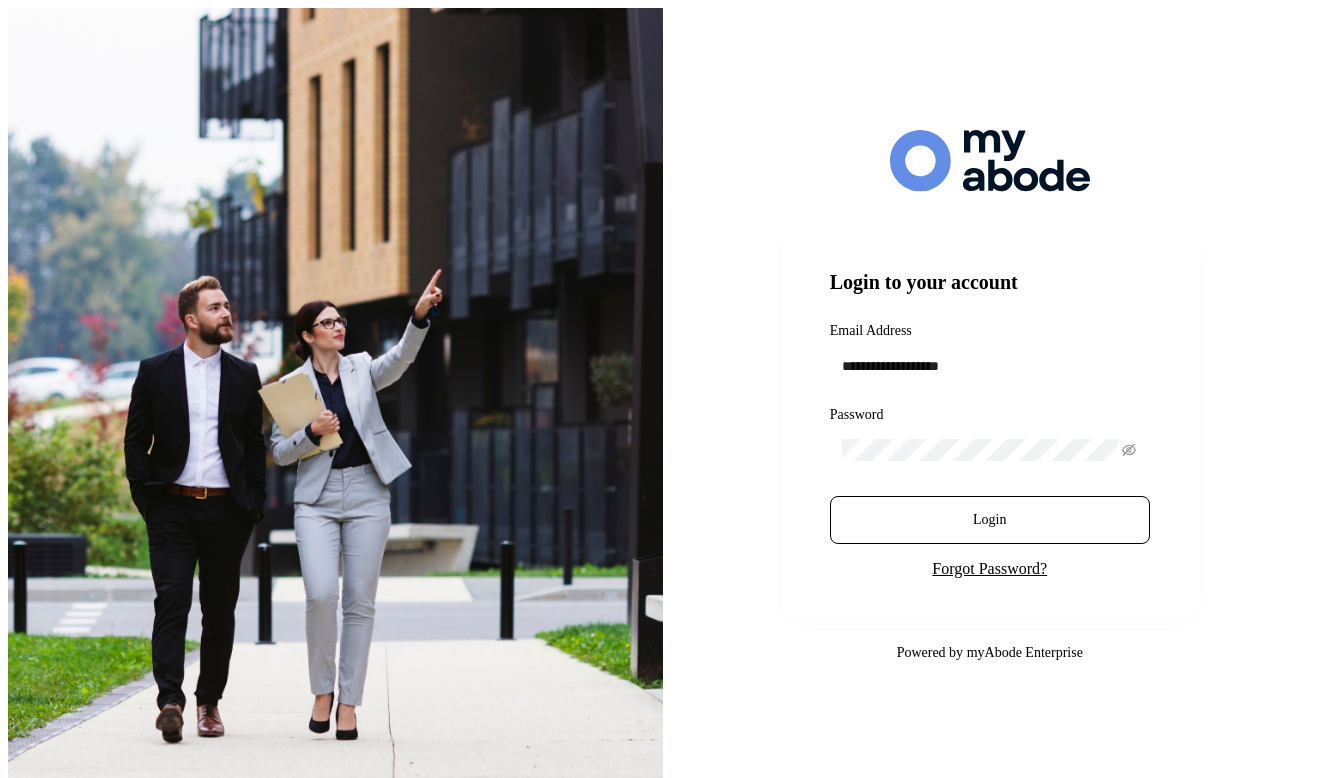 scroll, scrollTop: 0, scrollLeft: 0, axis: both 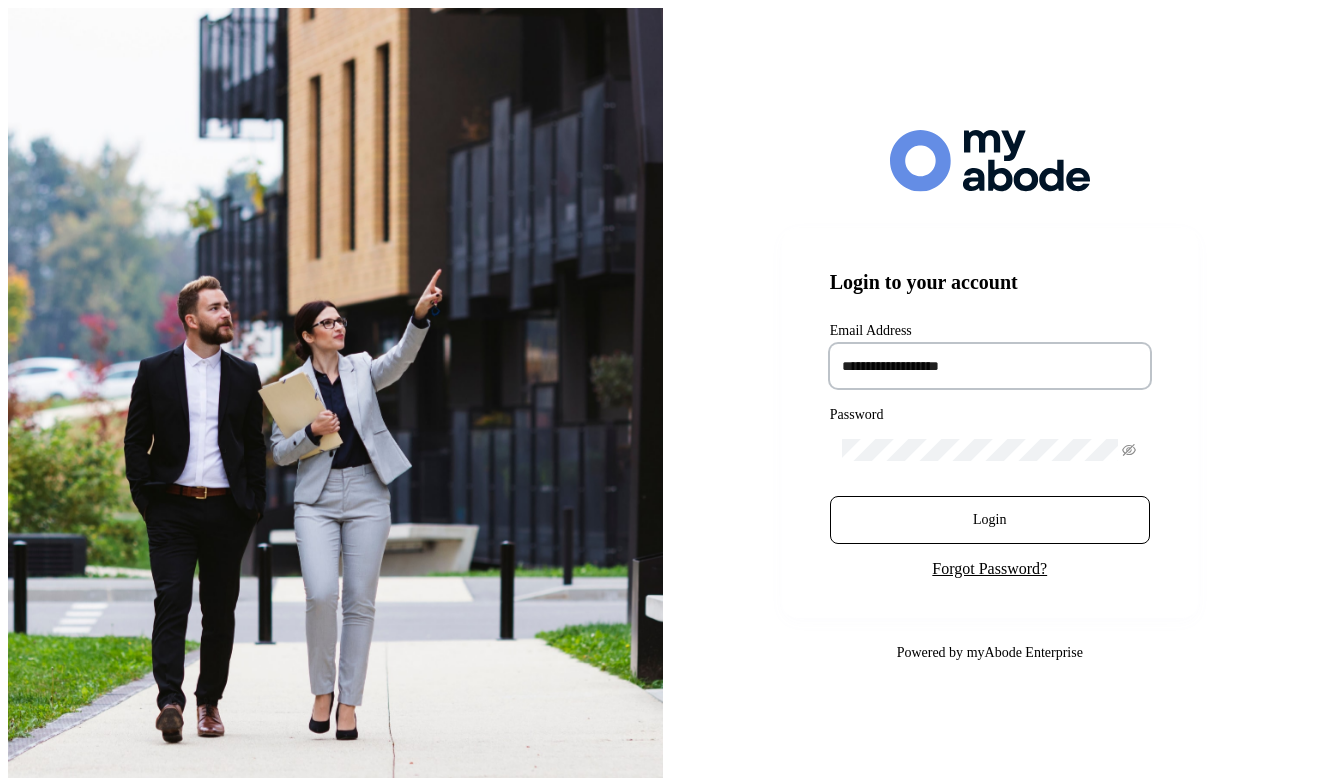 paste on "**********" 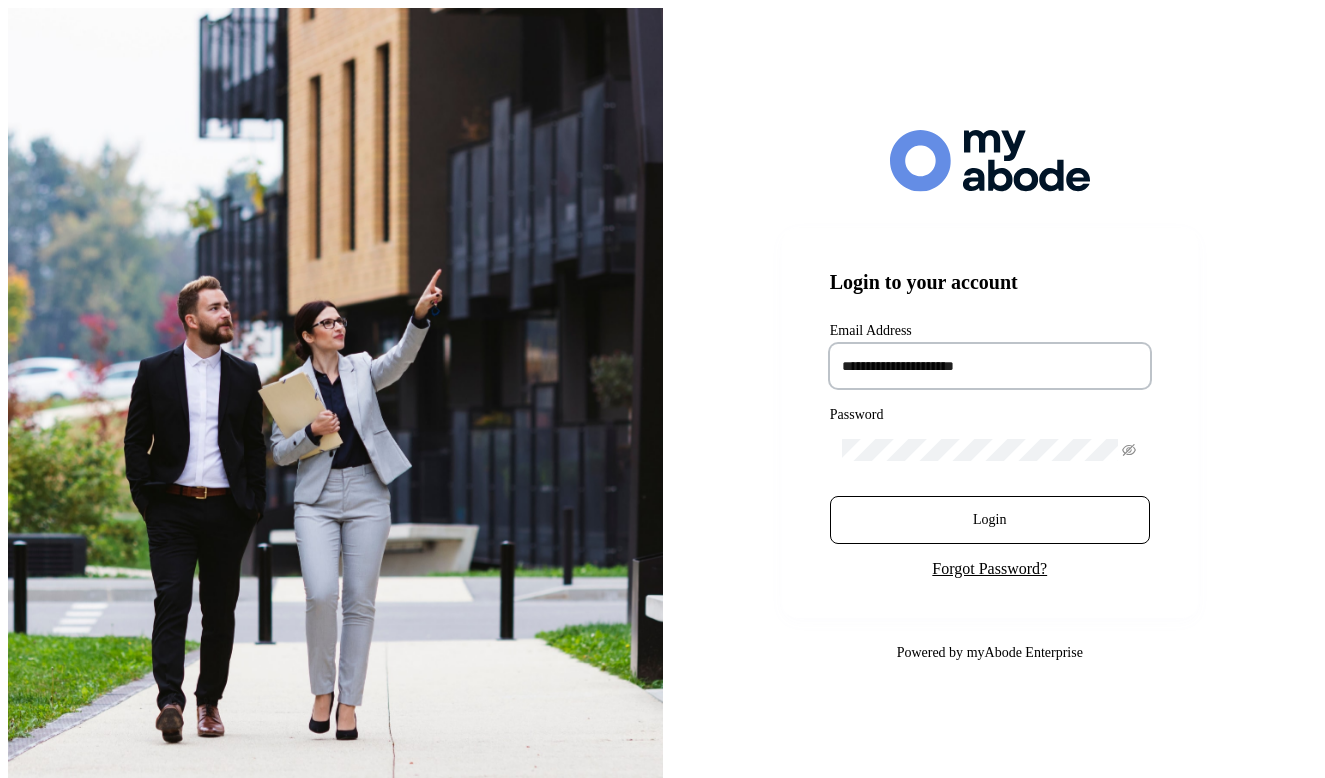 type on "**********" 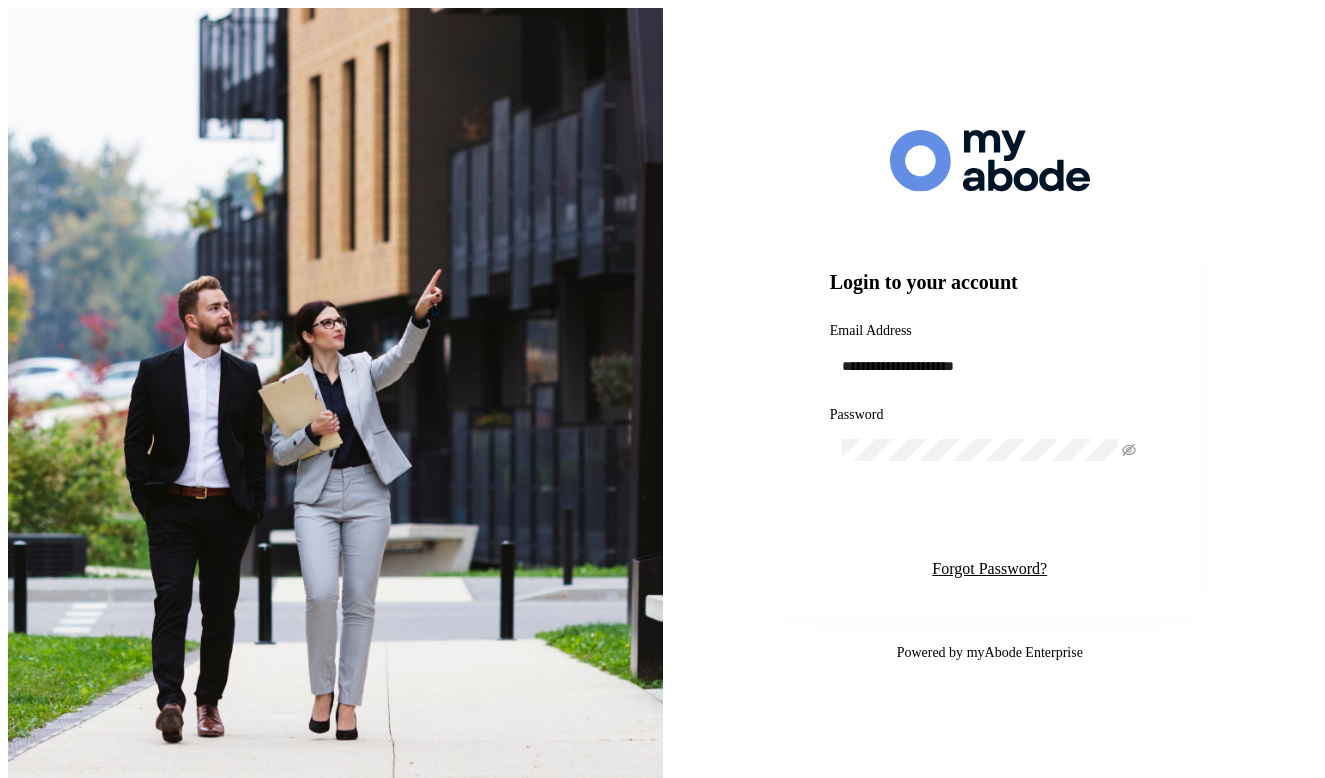 click on "Login" at bounding box center [990, 520] 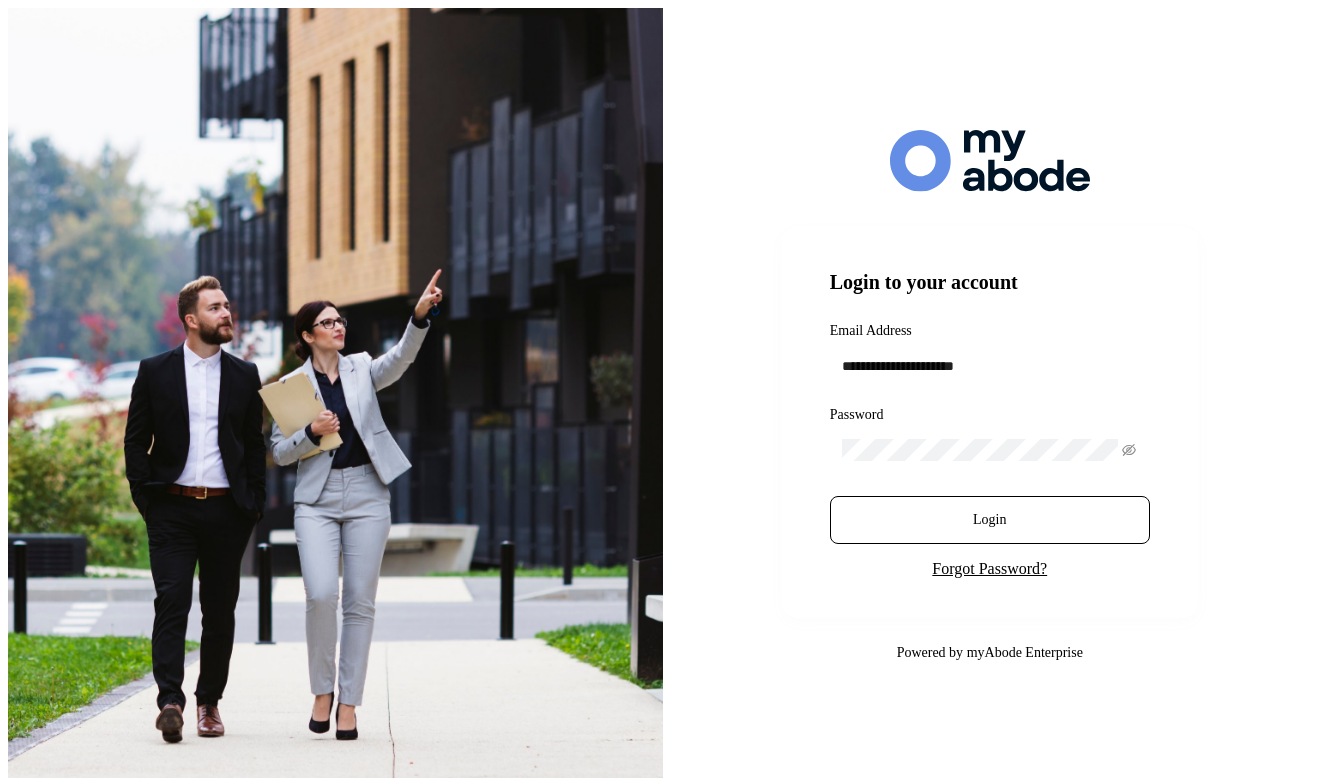 click on "**********" at bounding box center [990, 397] 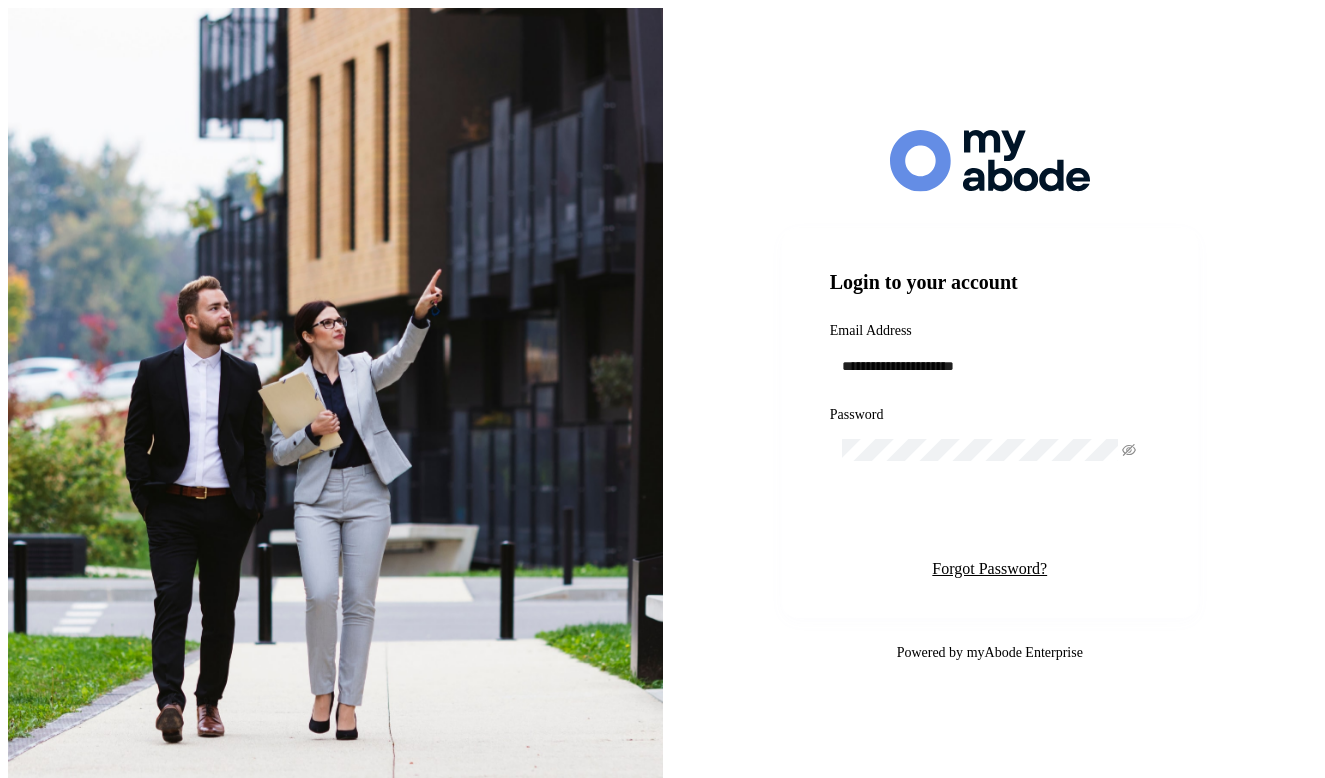 click on "Login" at bounding box center (990, 520) 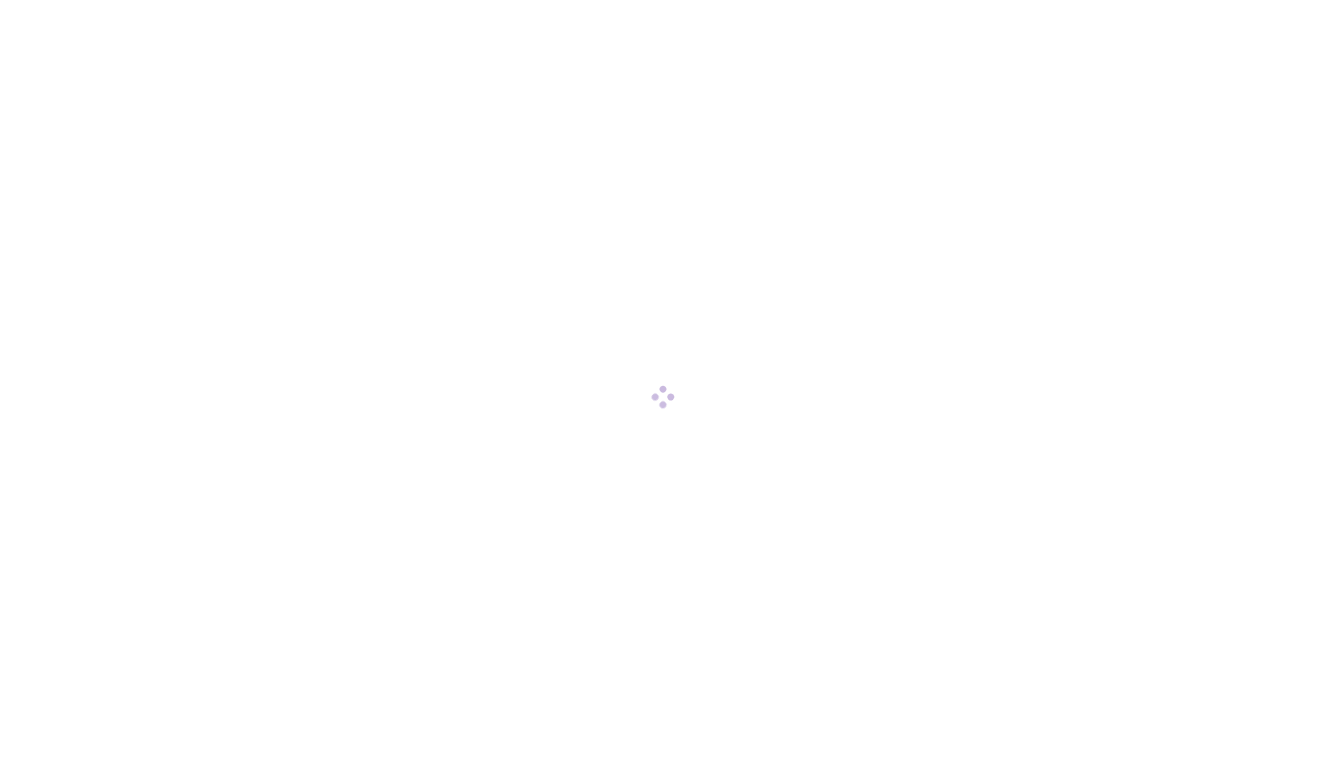 scroll, scrollTop: 0, scrollLeft: 0, axis: both 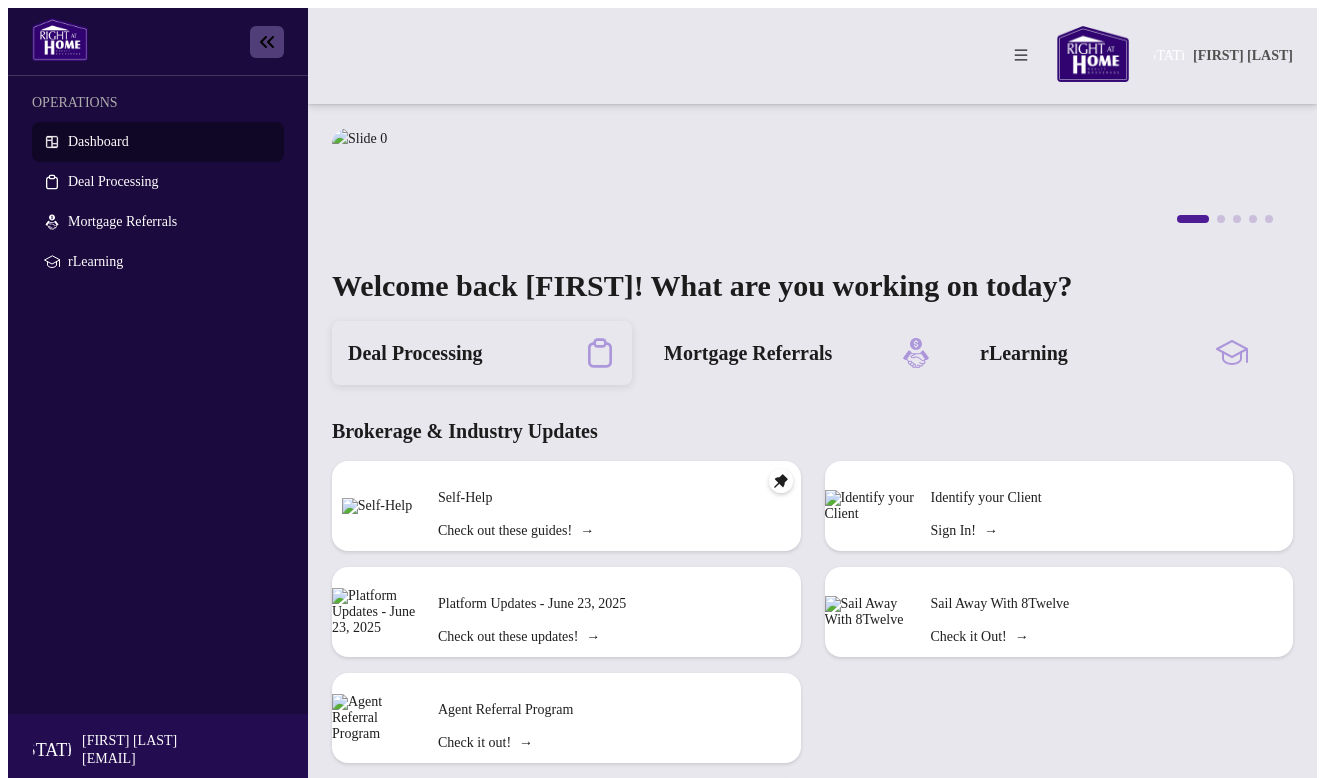 click on "Deal Processing" at bounding box center (415, 353) 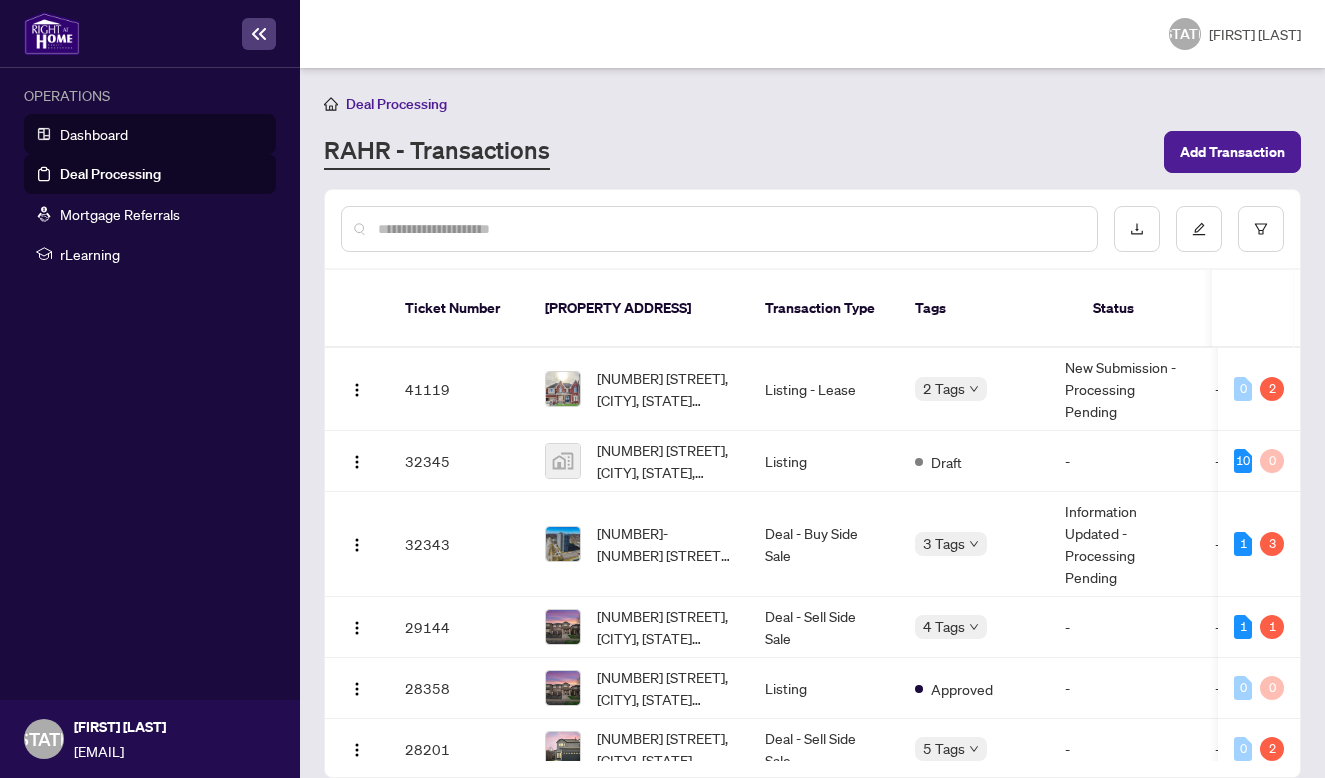 click on "Dashboard" at bounding box center (94, 134) 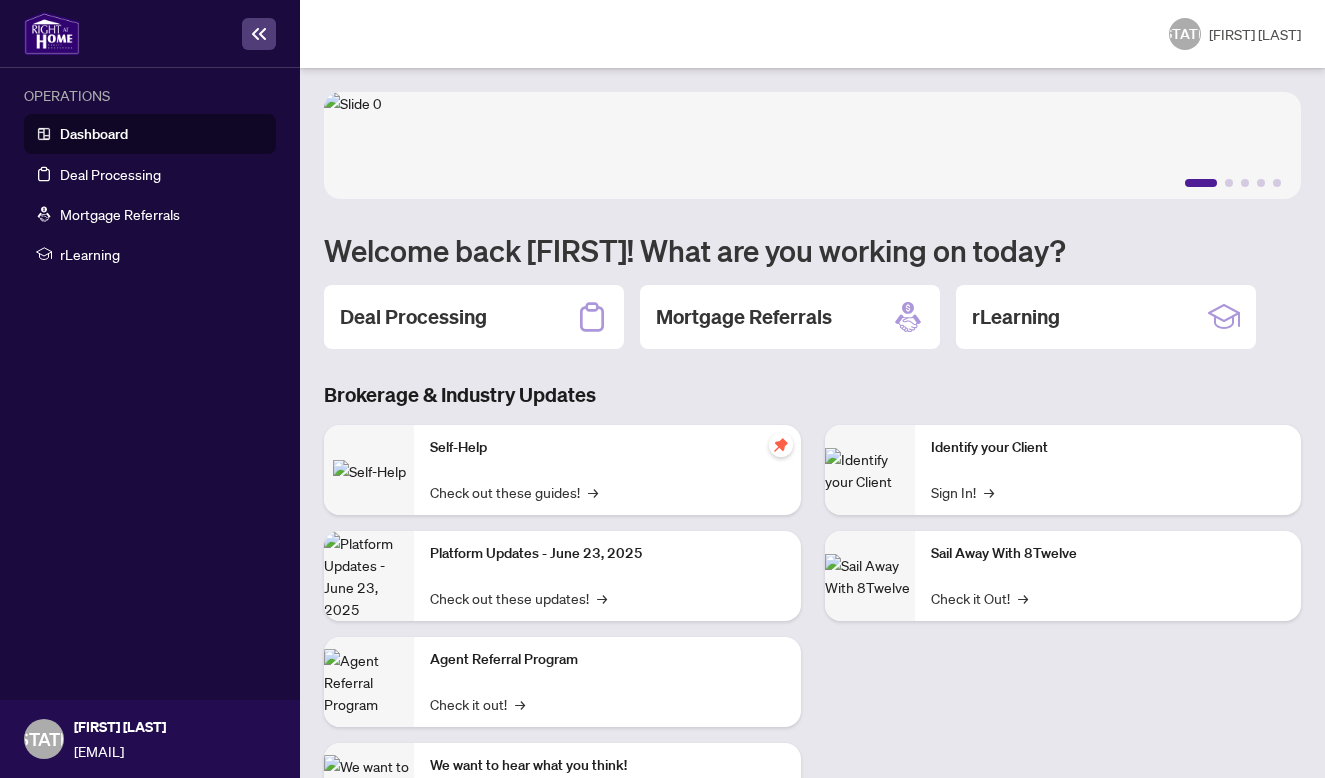 type 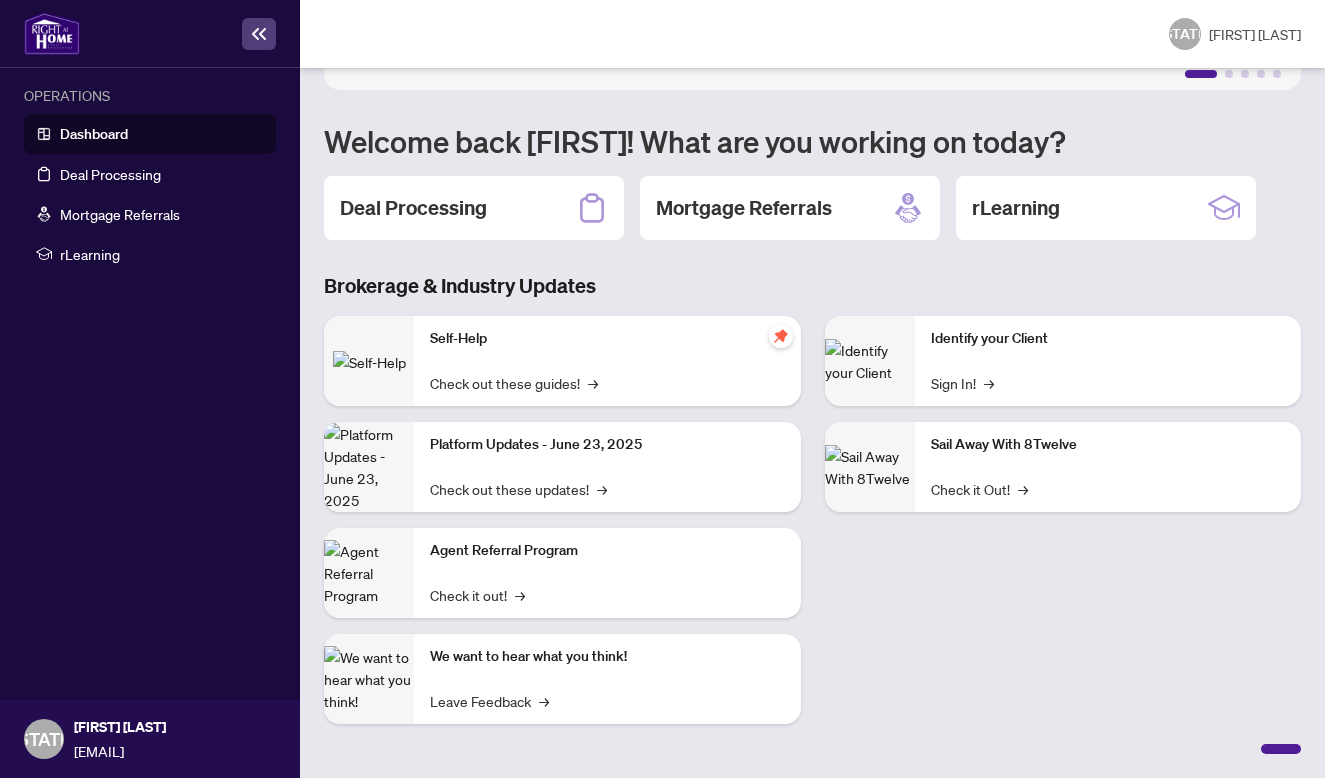 scroll, scrollTop: 109, scrollLeft: 0, axis: vertical 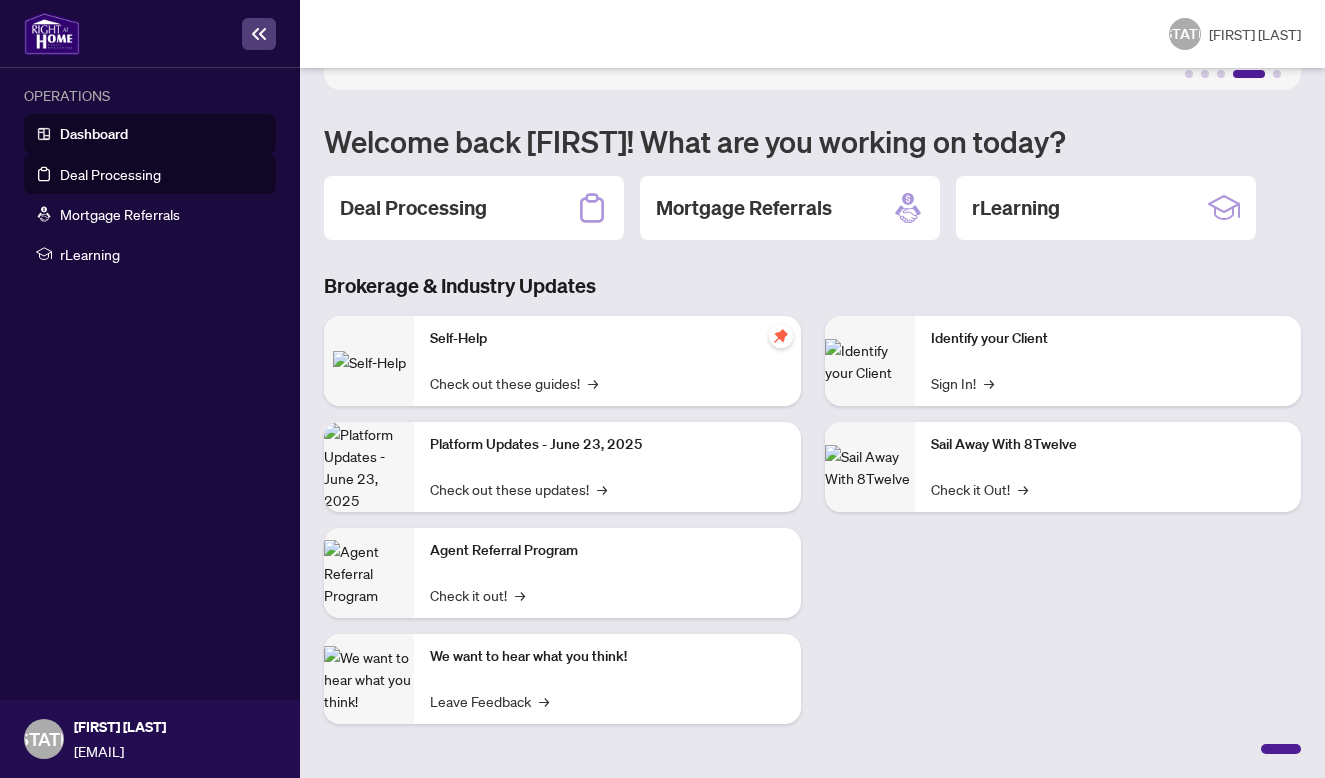 click on "Deal Processing" at bounding box center (110, 174) 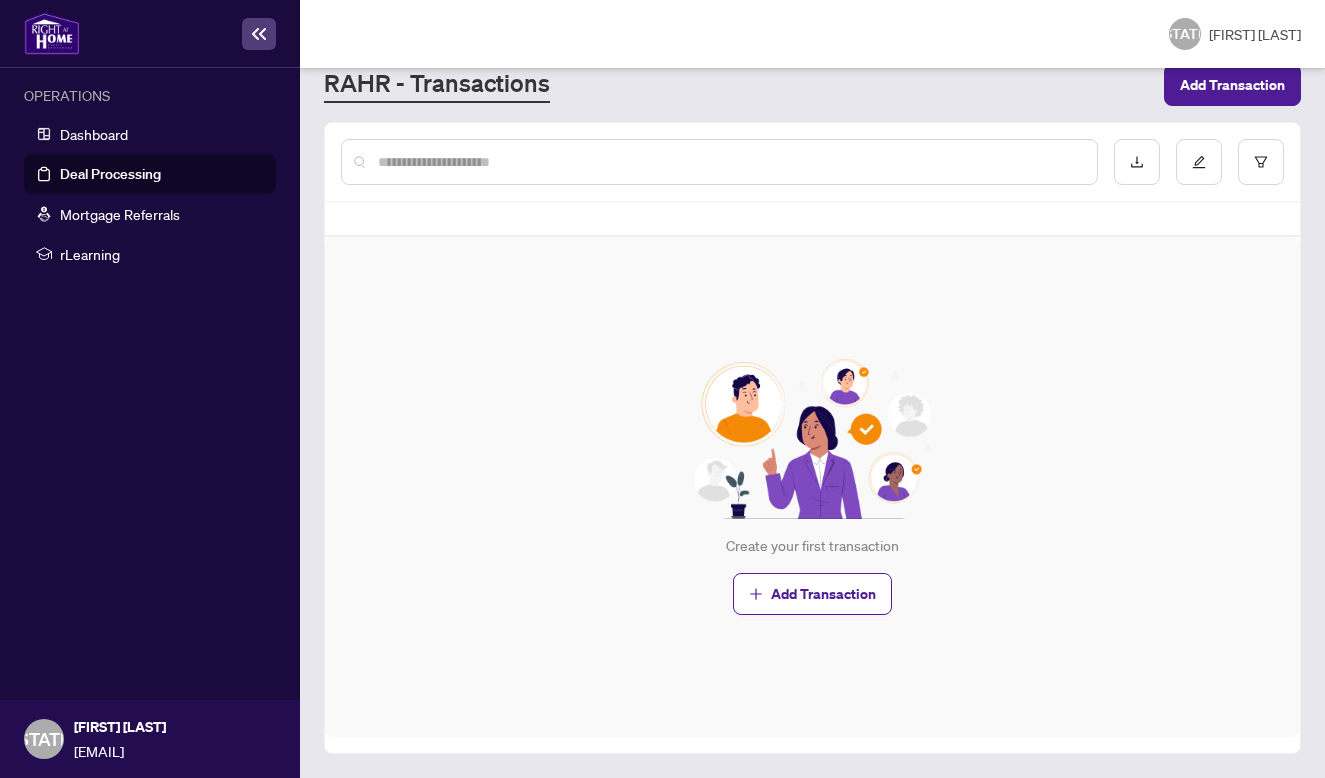 scroll, scrollTop: 0, scrollLeft: 0, axis: both 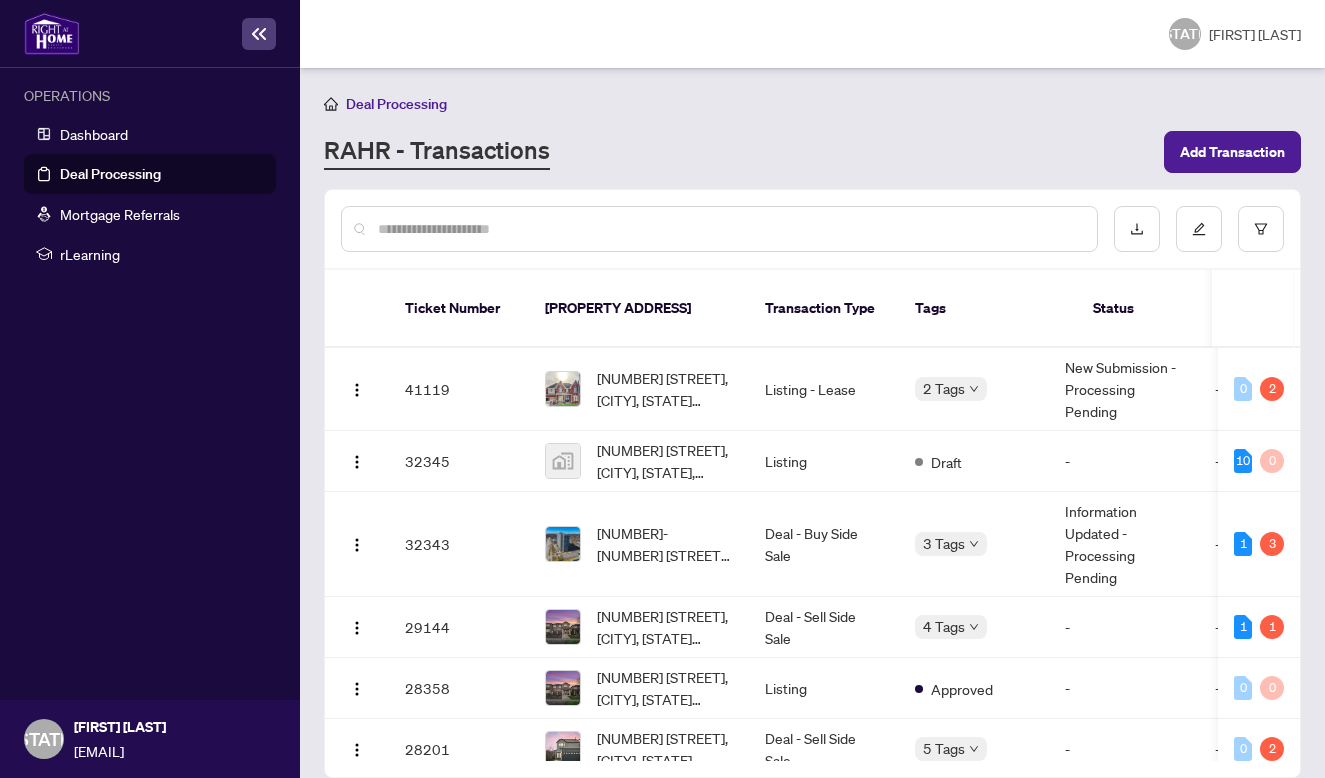 click on "Transaction Type" at bounding box center (824, 309) 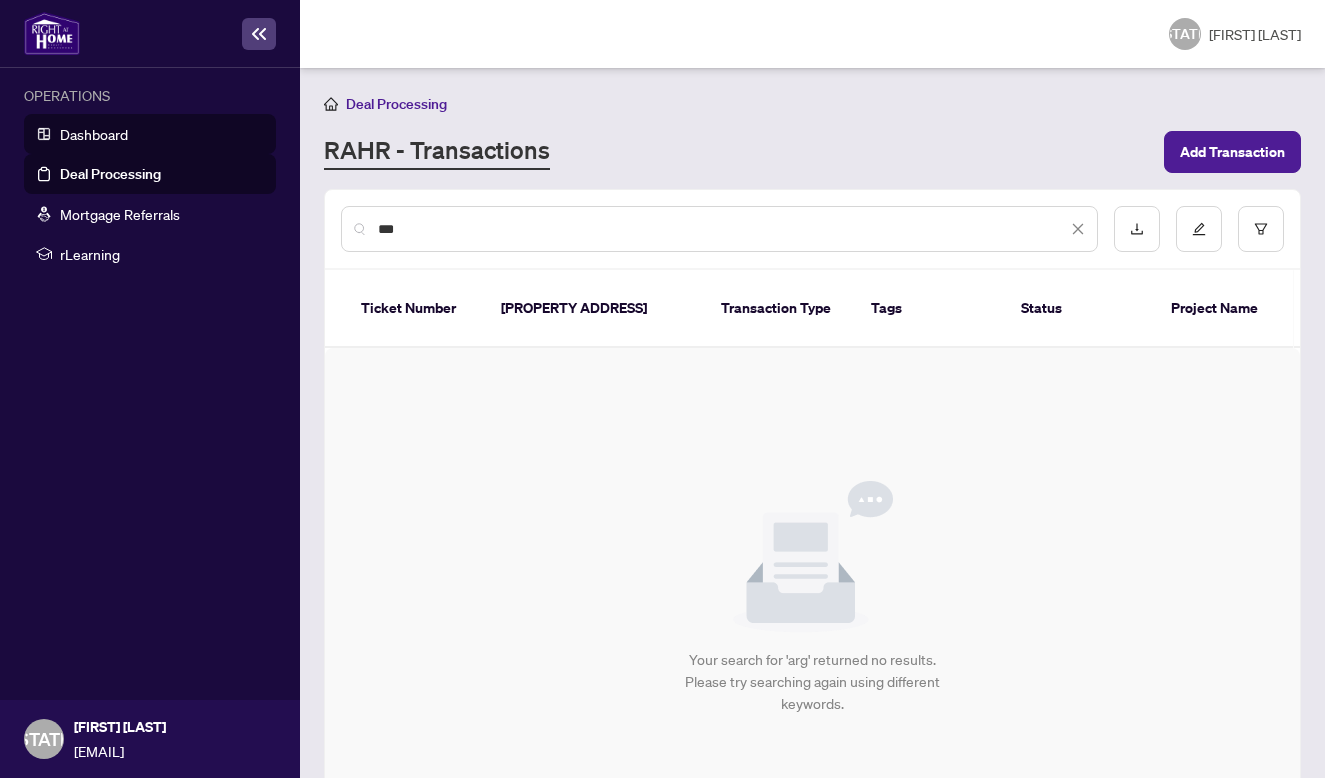 type on "***" 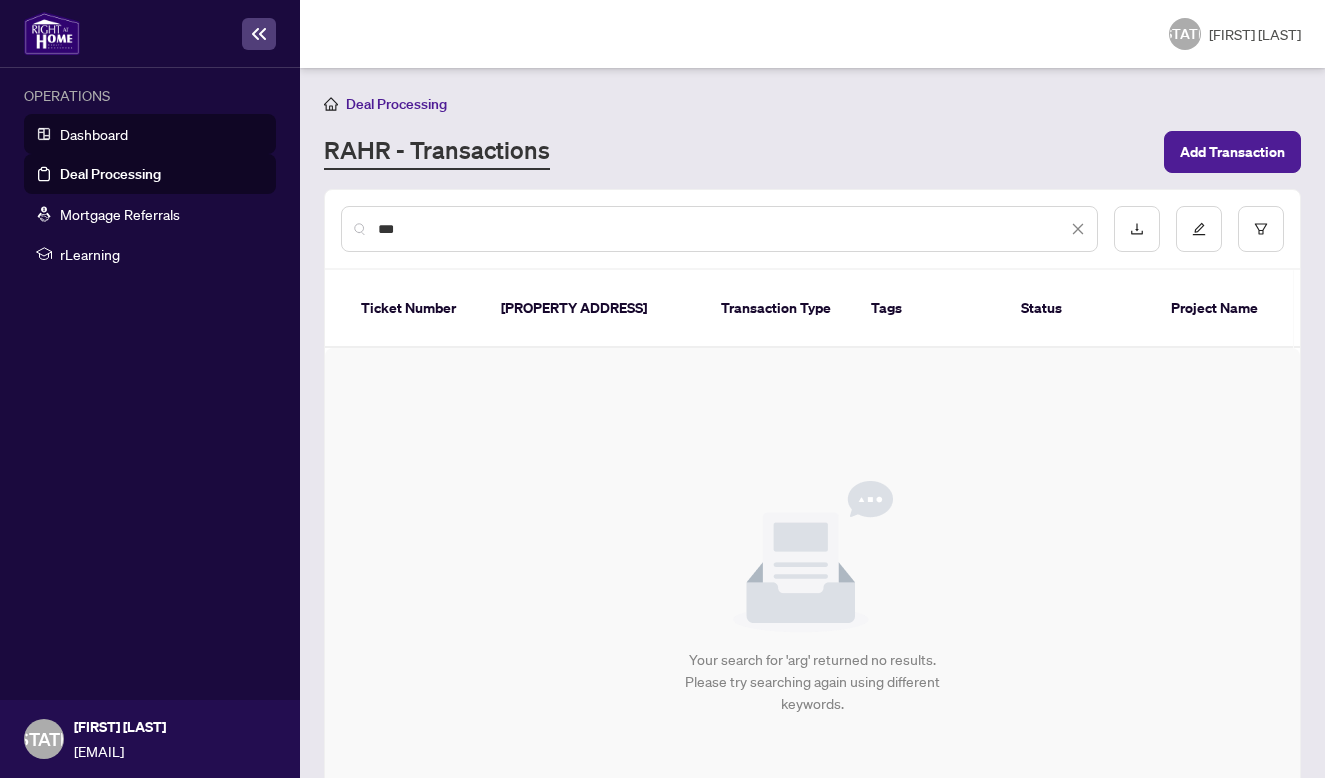 click on "Dashboard" at bounding box center [94, 134] 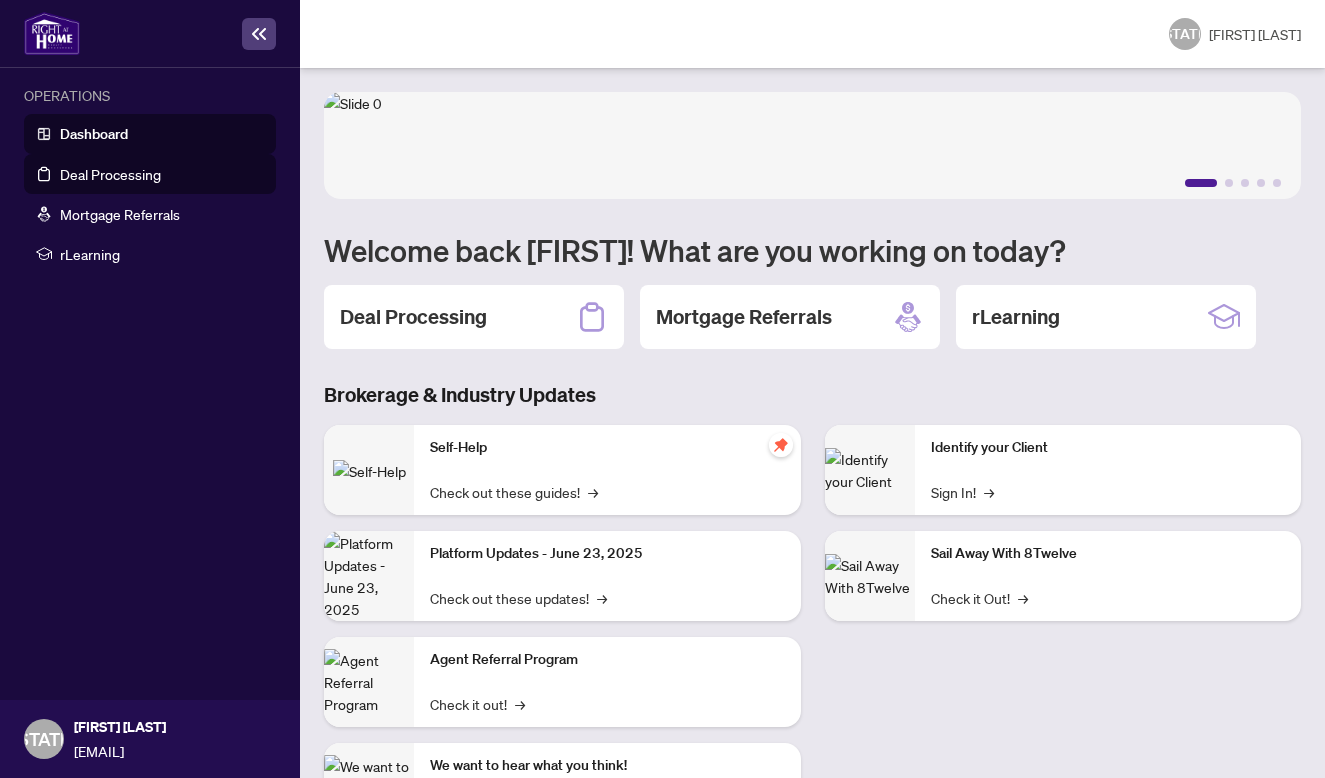 click on "Deal Processing" at bounding box center [110, 174] 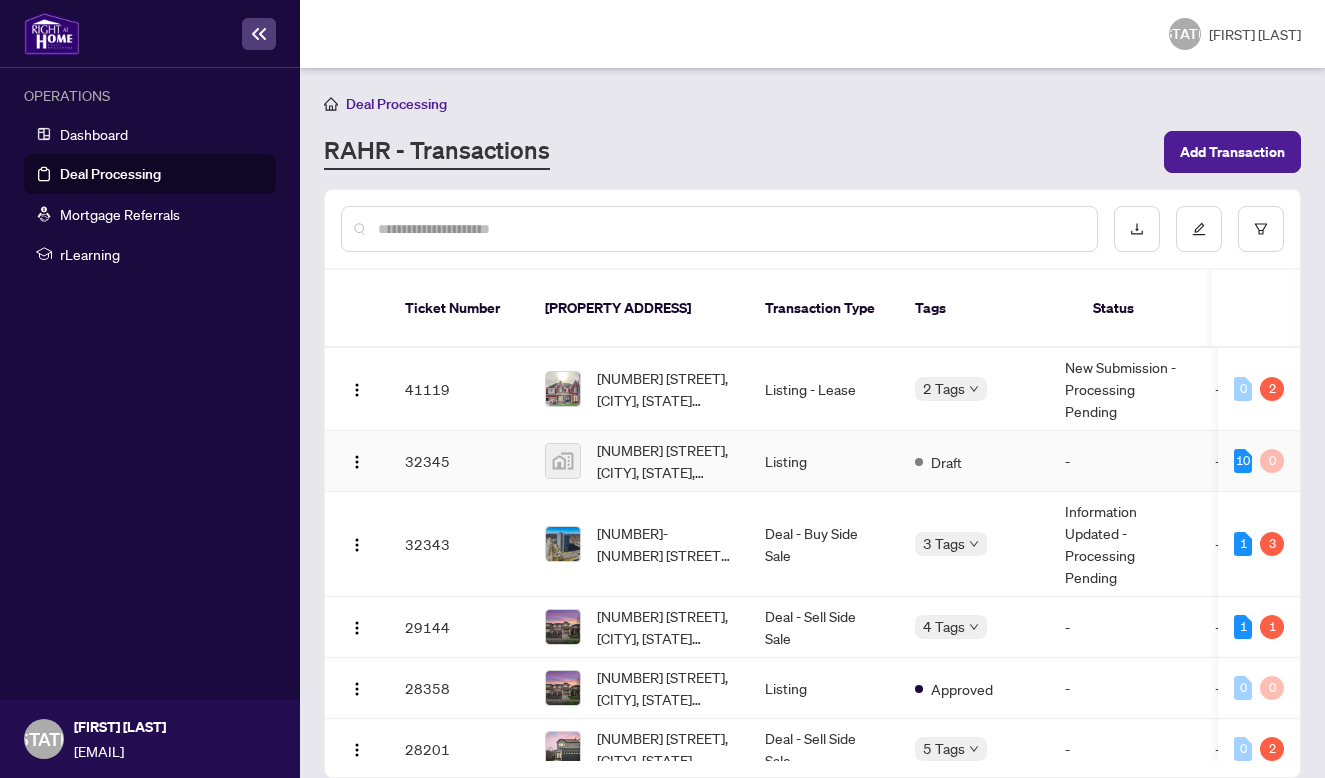 click on "Listing" at bounding box center [824, 461] 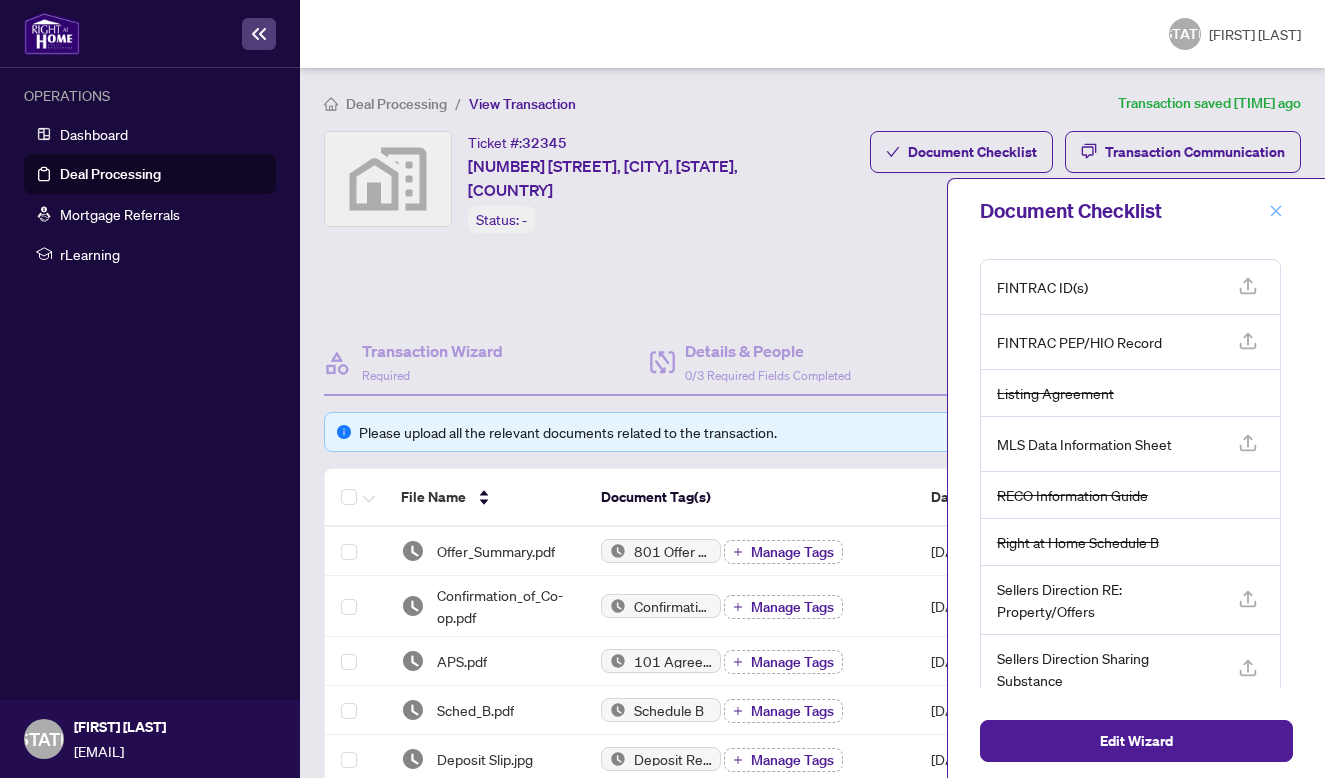 click at bounding box center (1276, 211) 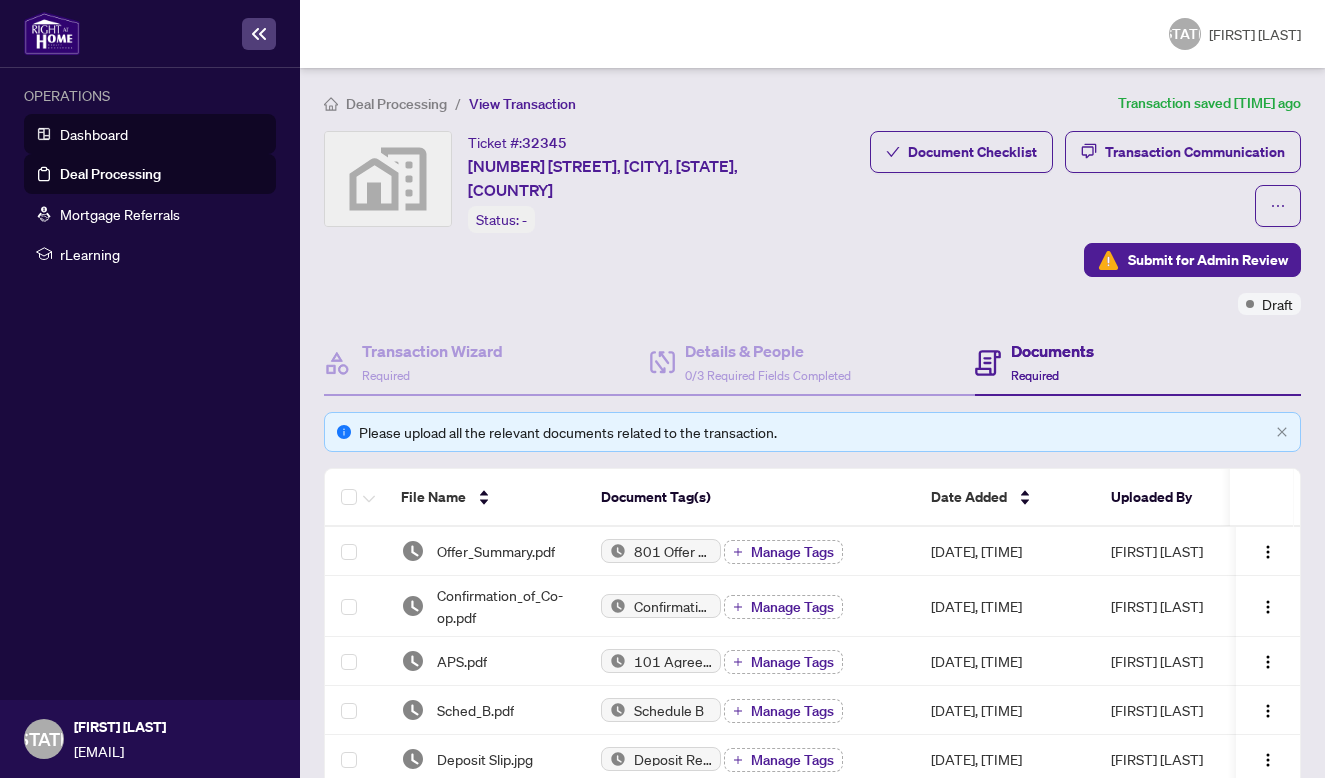 click on "Dashboard" at bounding box center [94, 134] 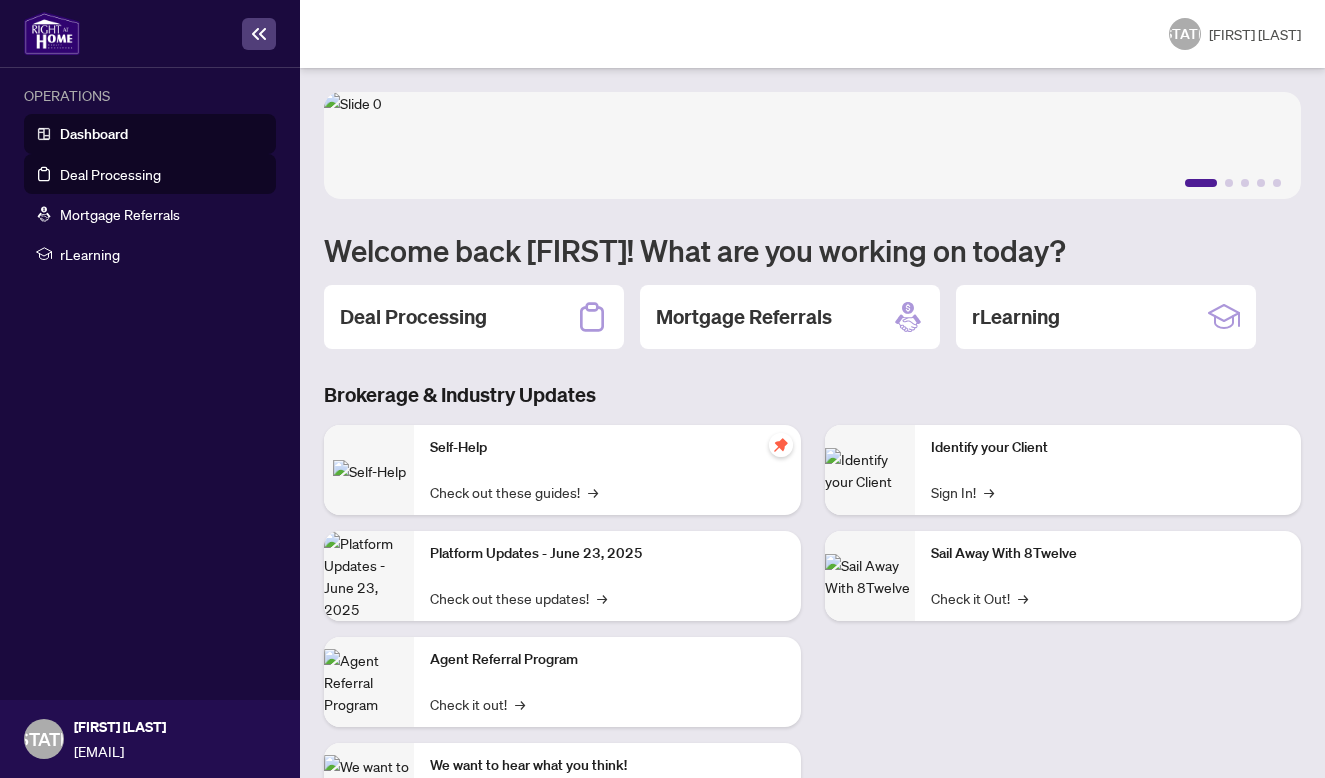 click on "Deal Processing" at bounding box center [110, 174] 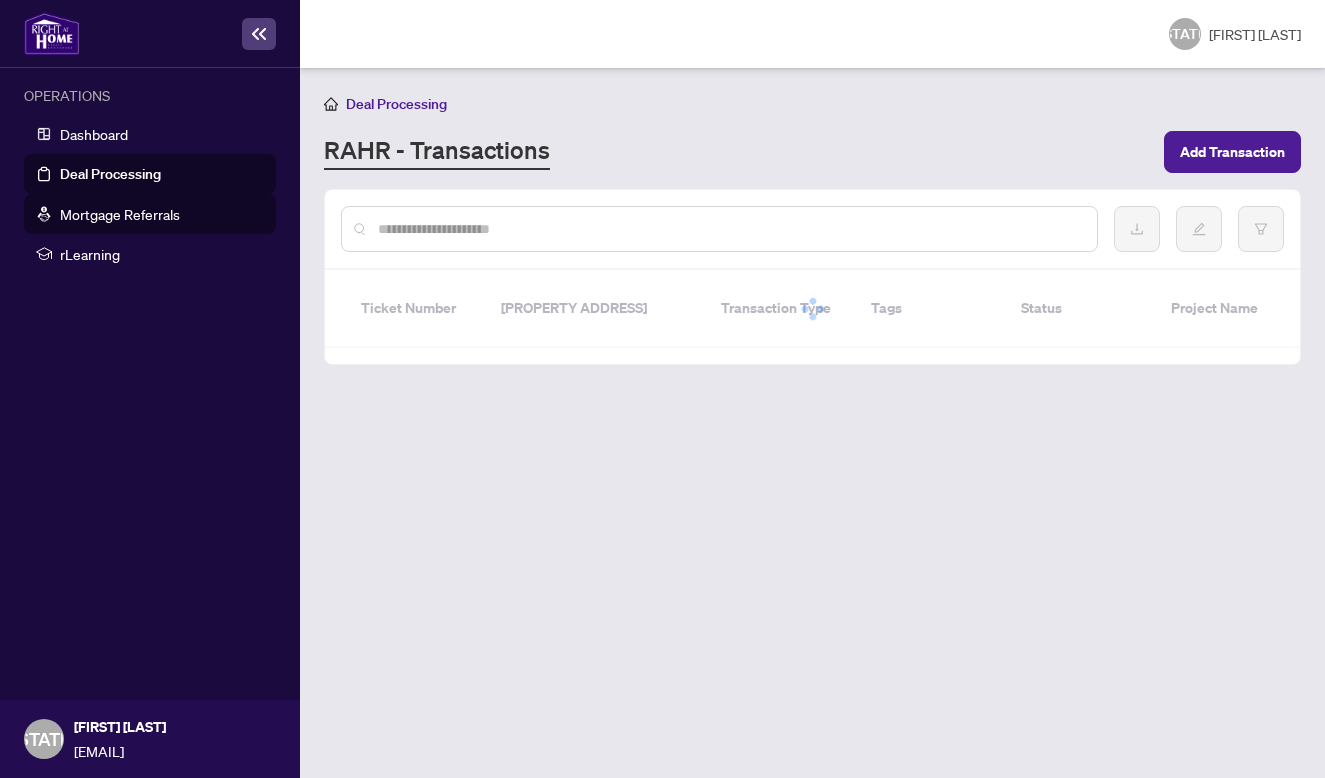 click on "Mortgage Referrals" at bounding box center [120, 214] 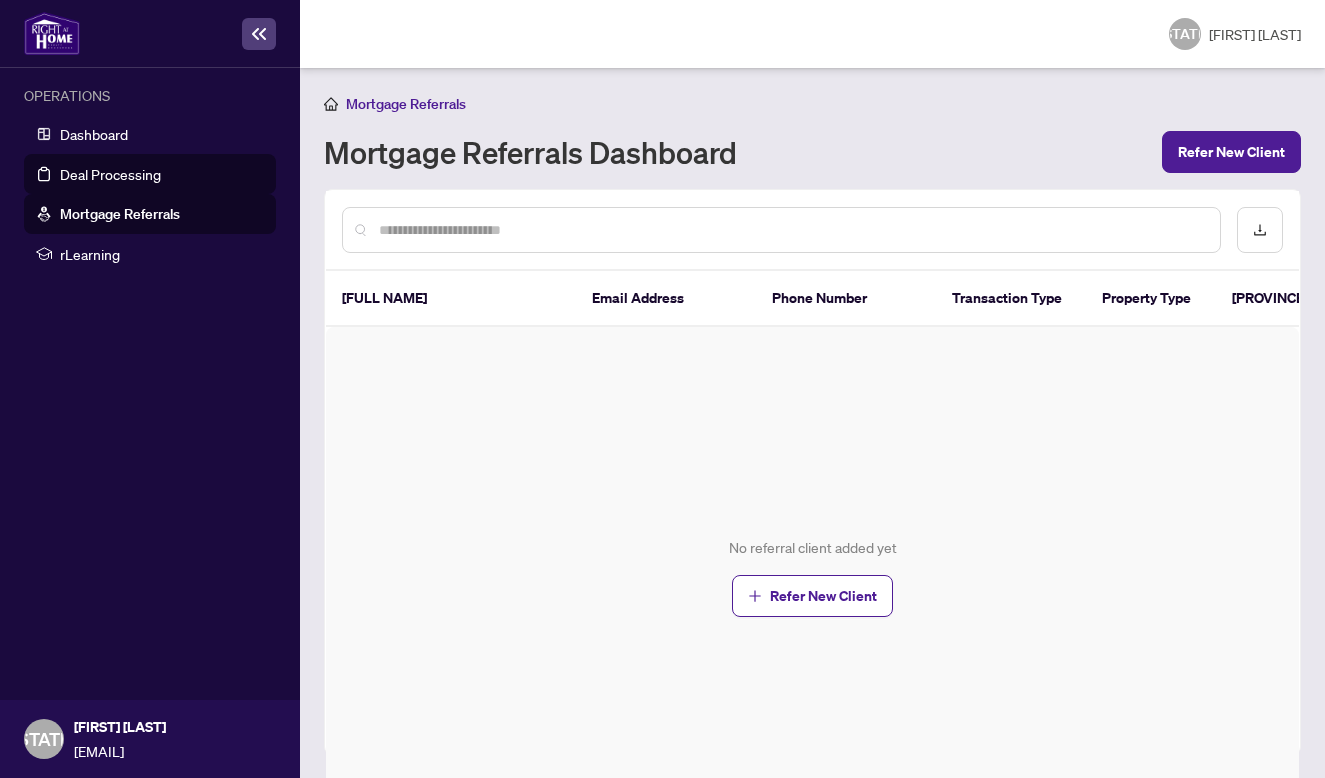 click on "Deal Processing" at bounding box center (110, 174) 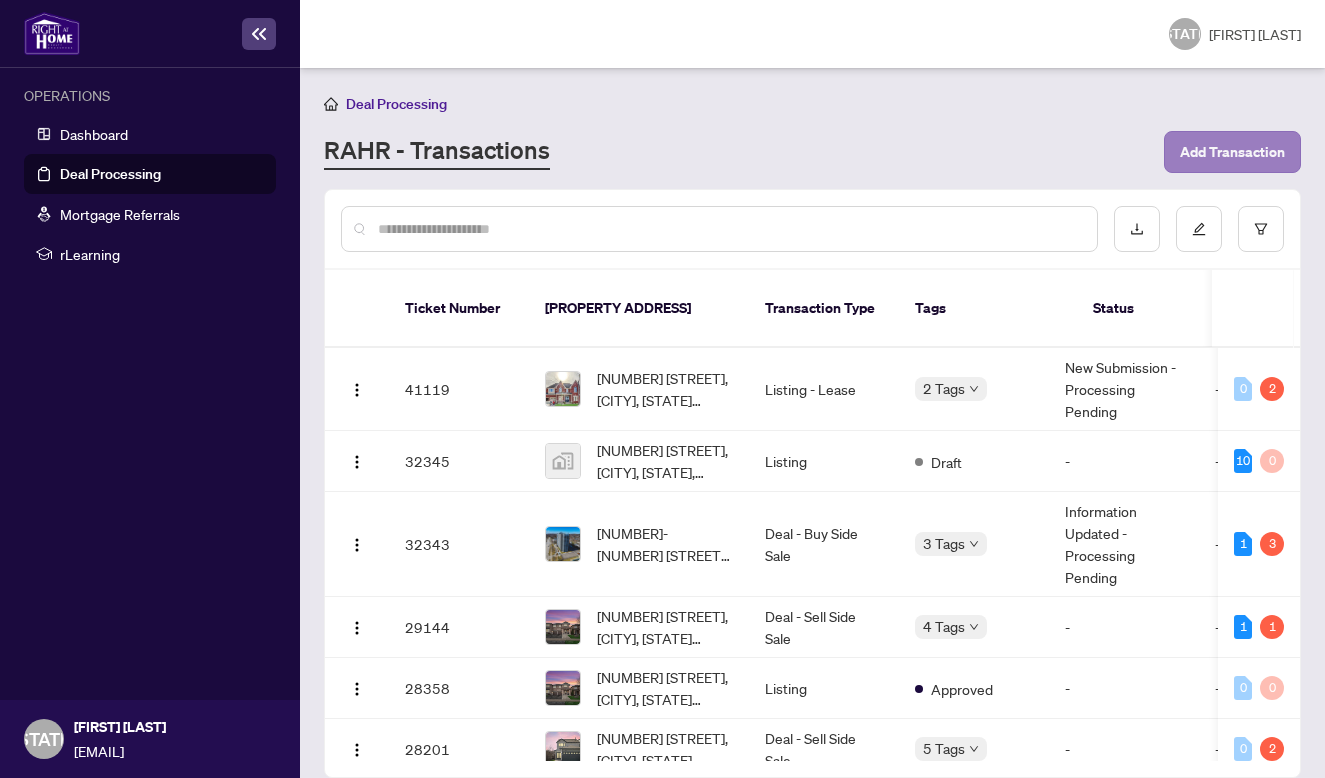 type 